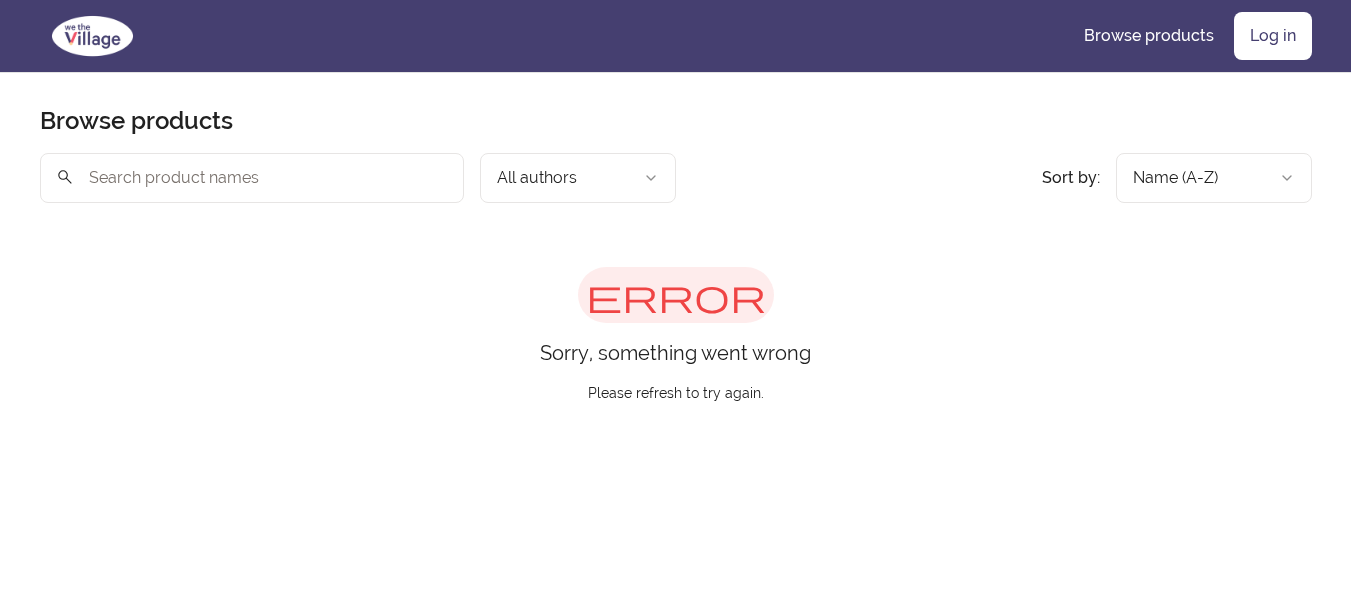 scroll, scrollTop: 0, scrollLeft: 0, axis: both 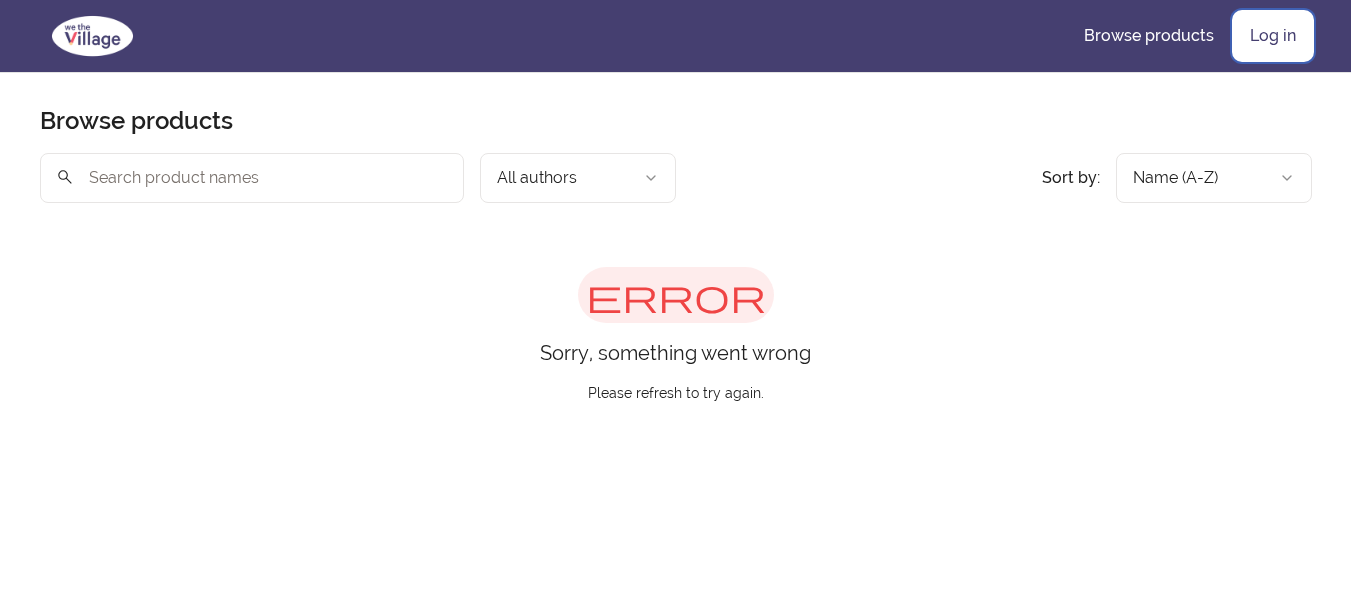 click on "Log in" at bounding box center (1273, 36) 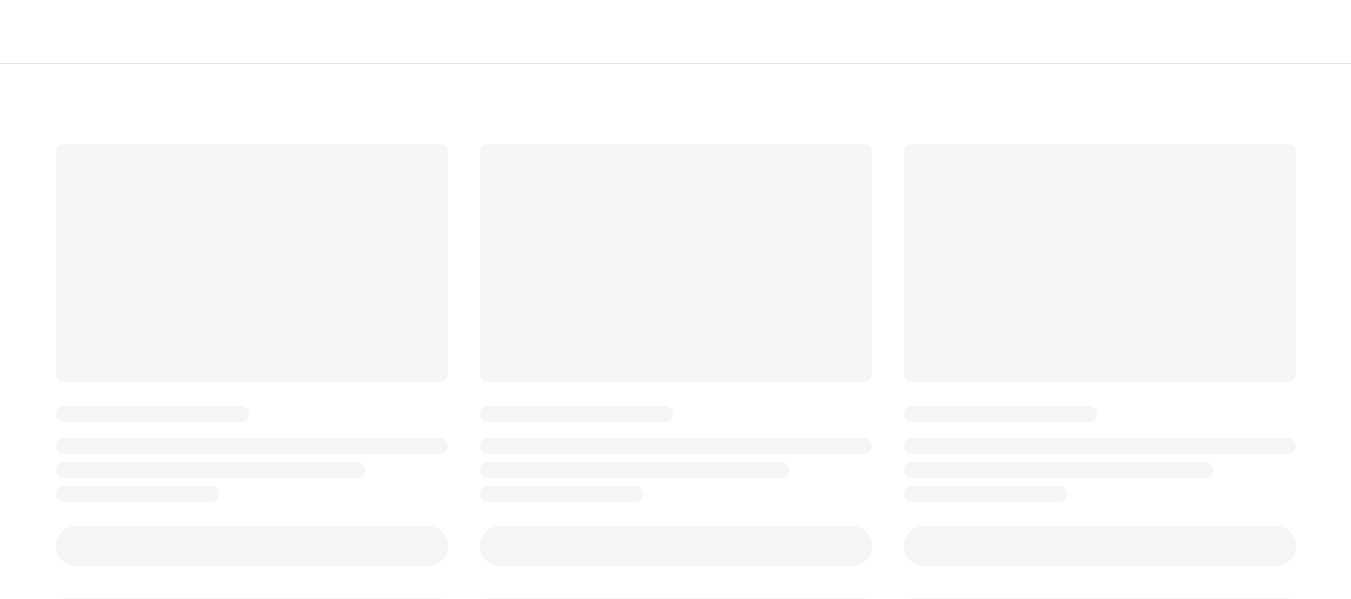 scroll, scrollTop: 0, scrollLeft: 0, axis: both 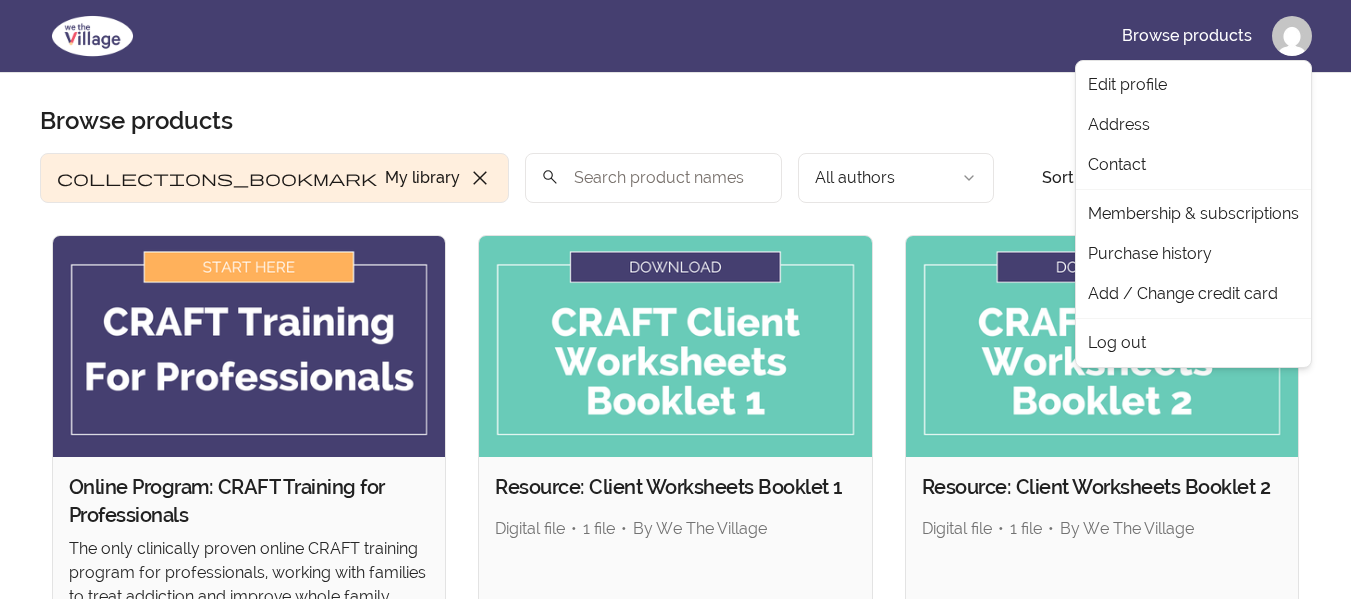 click on "Skip to main content Main menu Includes navigation links and user settings Browse products Browse products Product filters: collections_bookmark My library close Sort by: import_export In progress search All authors Sort by: import_export In progress Online Program: CRAFT Training for Professionals The only clinically proven online CRAFT training program for professionals, working with families to treat addiction and improve whole family health outcomes. Course • By We The Village check Complete Revisit content Resource: Client Worksheets Booklet 1 Digital file • 1 file • By We The Village View content Resource: Client Worksheets Booklet 2 Digital file • 1 file • By We The Village View content Resource: Overdose Awareness & Precautions Course • By We The Village View content Resource: The Clinician Session Guide Booklet Digital file • 1 file • By We The Village View content 5 products found ©  2025  We The Village Terms of Use Privacy Policy
Edit profile Address Contact Purchase history" at bounding box center (683, 758) 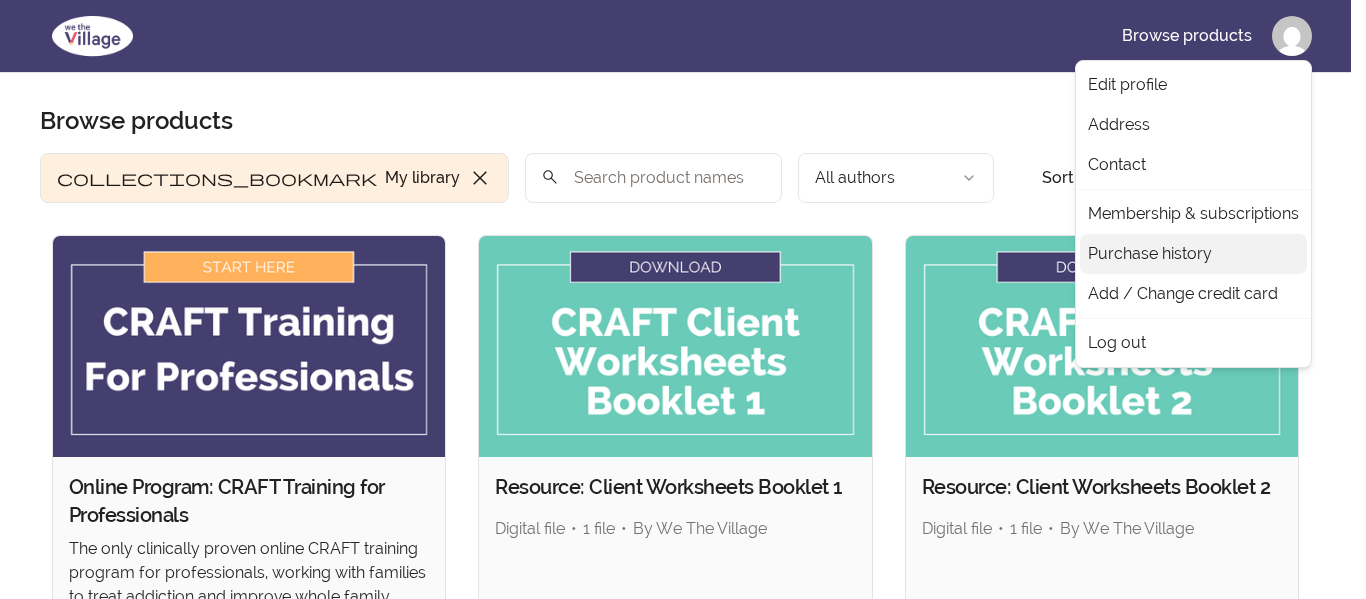 click on "Purchase history" at bounding box center [1193, 254] 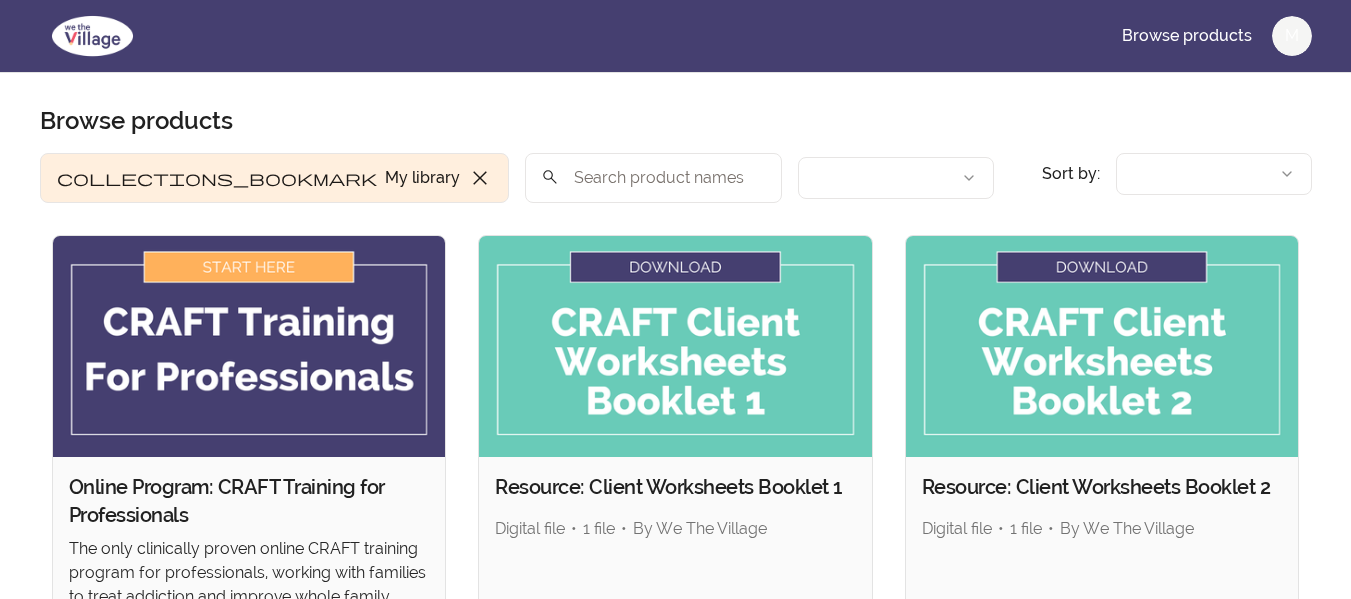 type 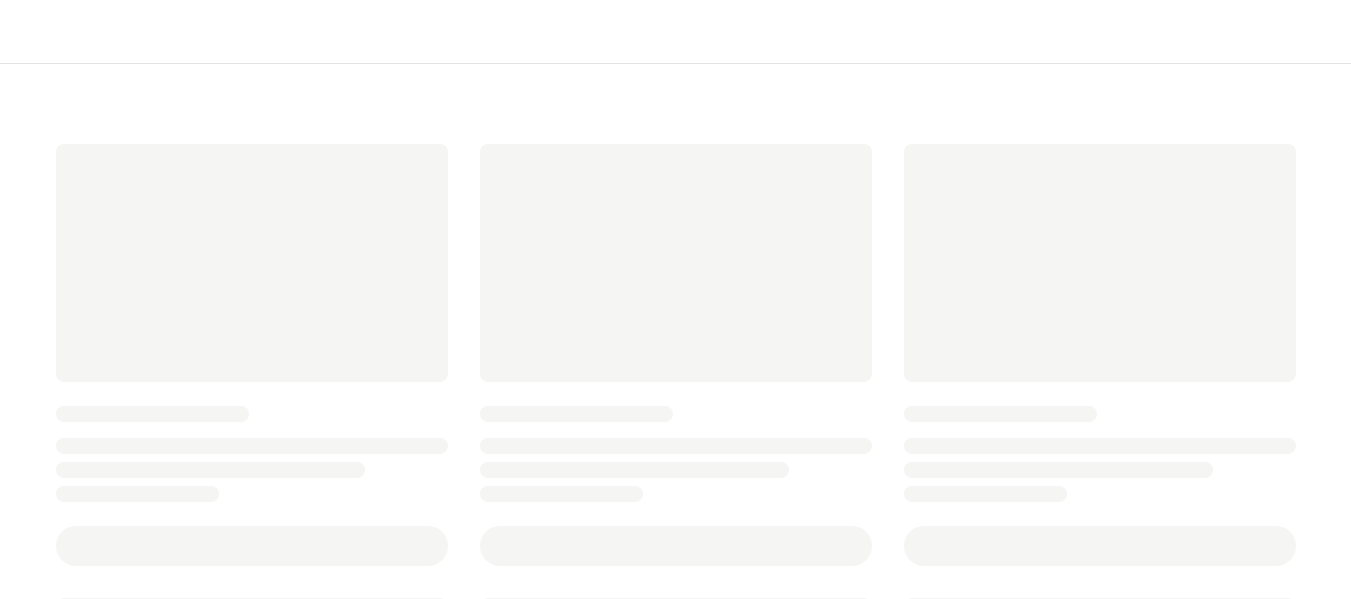 scroll, scrollTop: 0, scrollLeft: 0, axis: both 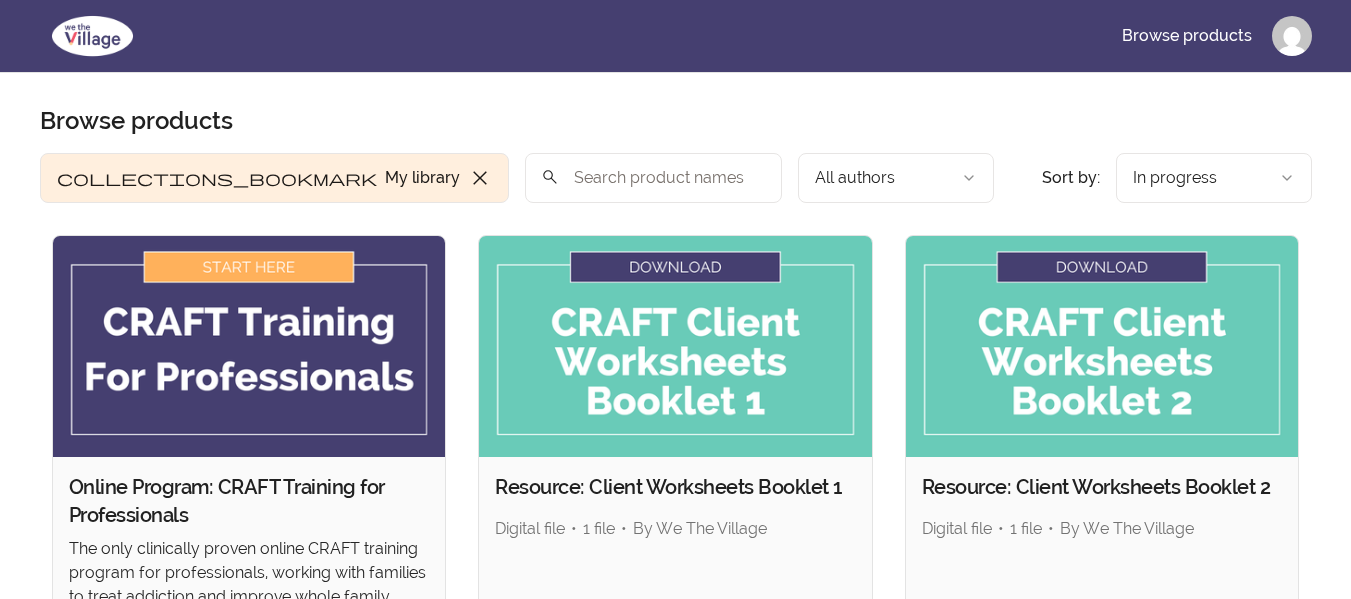 click at bounding box center (249, 346) 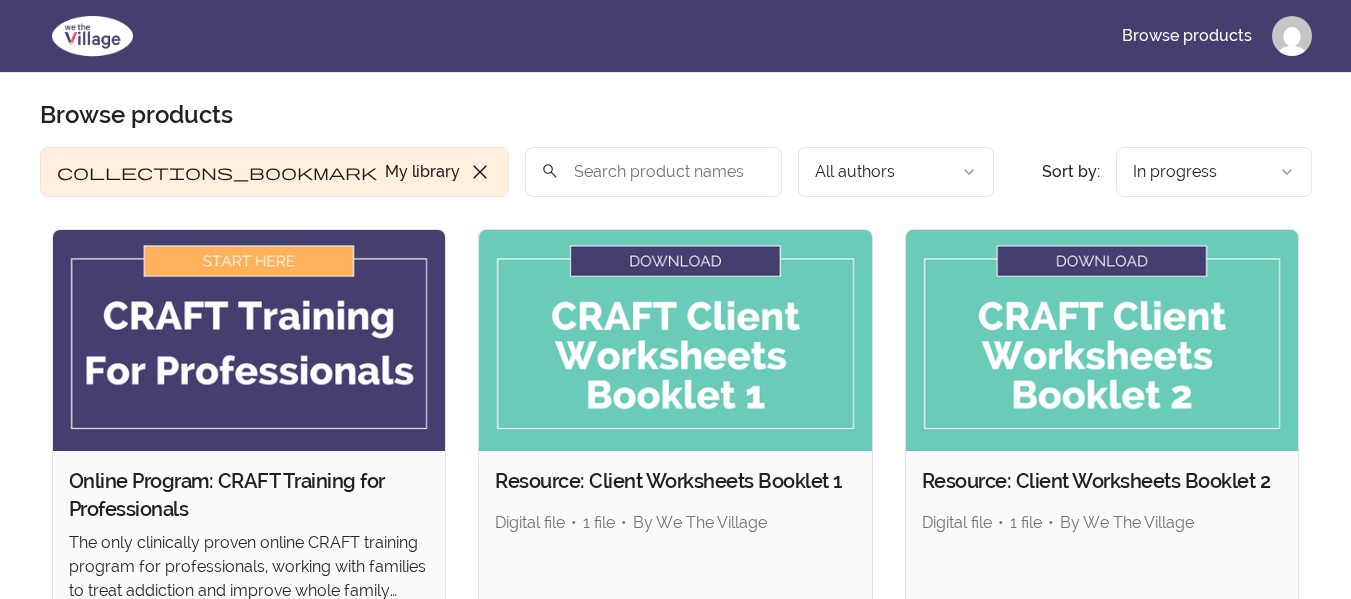 scroll, scrollTop: 300, scrollLeft: 0, axis: vertical 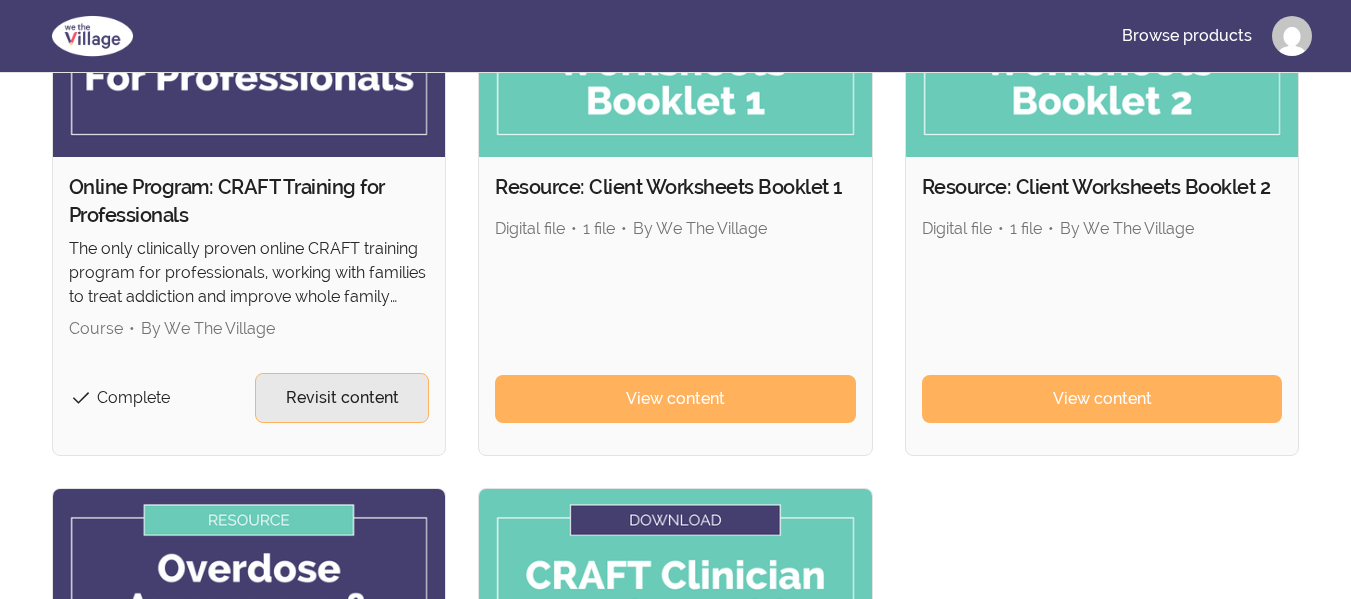 click on "Revisit content" at bounding box center [342, 398] 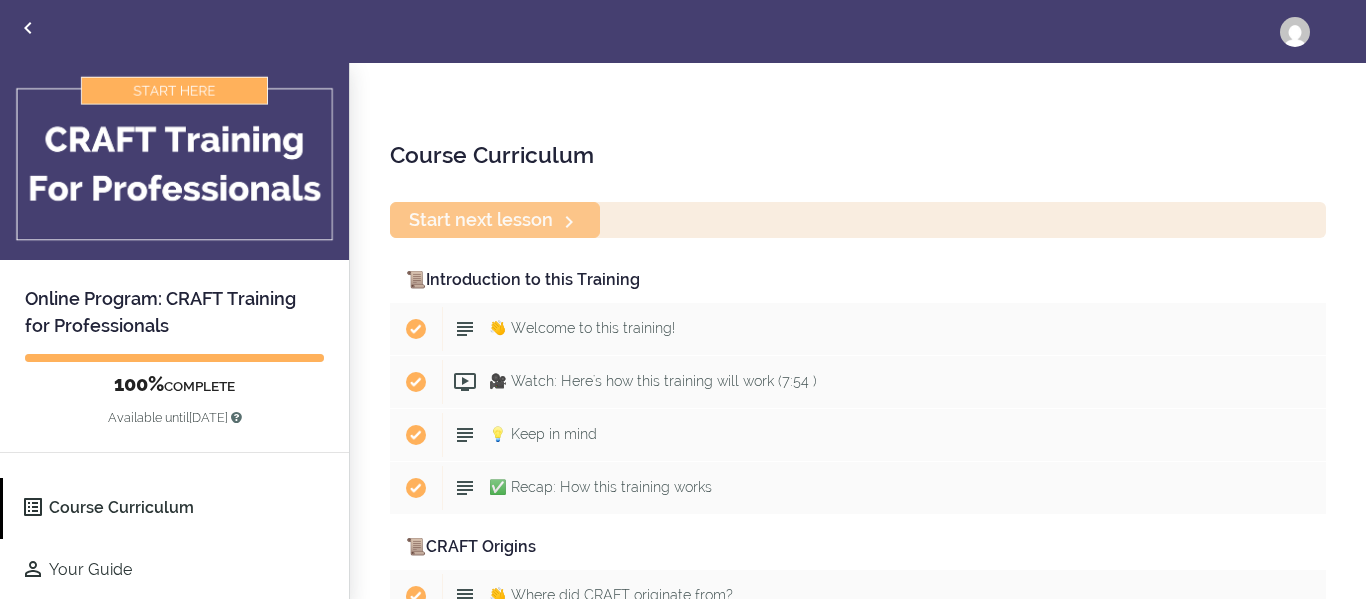 scroll, scrollTop: 0, scrollLeft: 0, axis: both 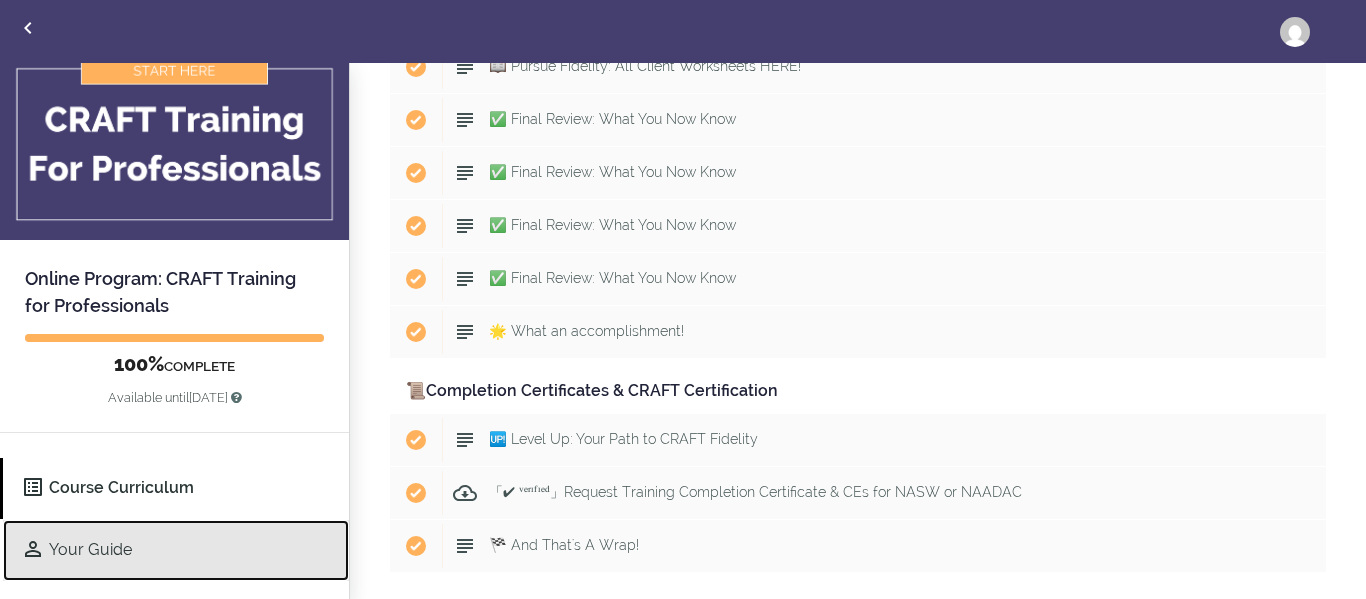 click on "Your Guide" at bounding box center (176, 550) 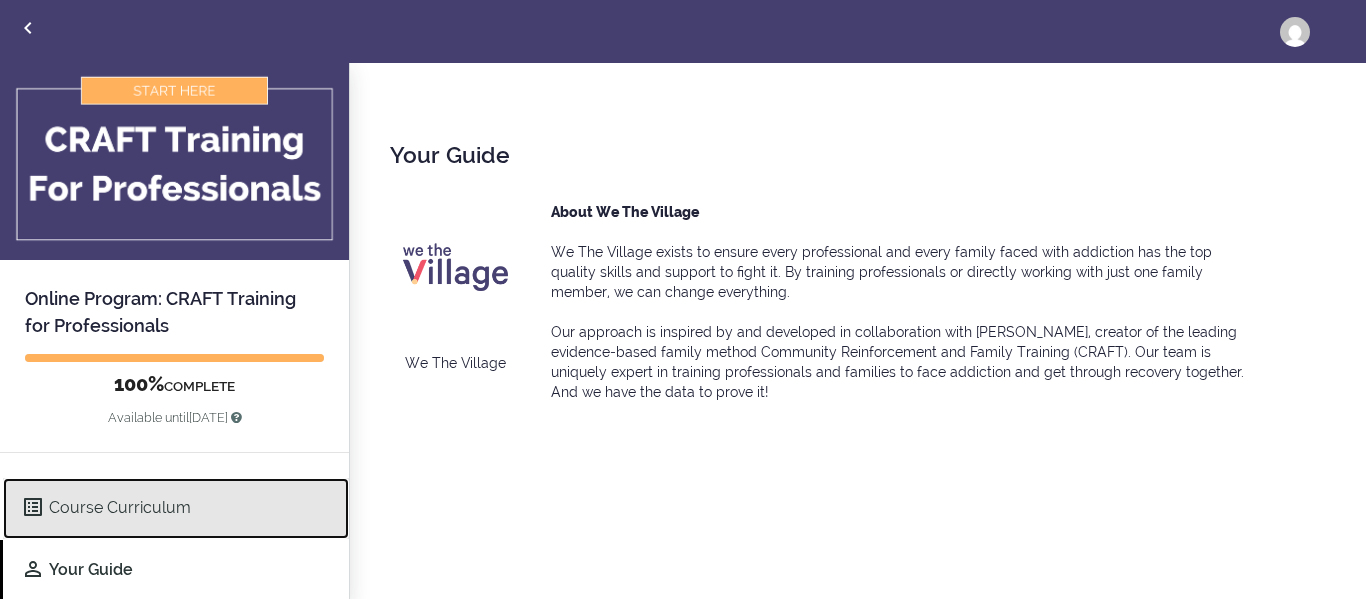 click on "Course Curriculum" at bounding box center (176, 508) 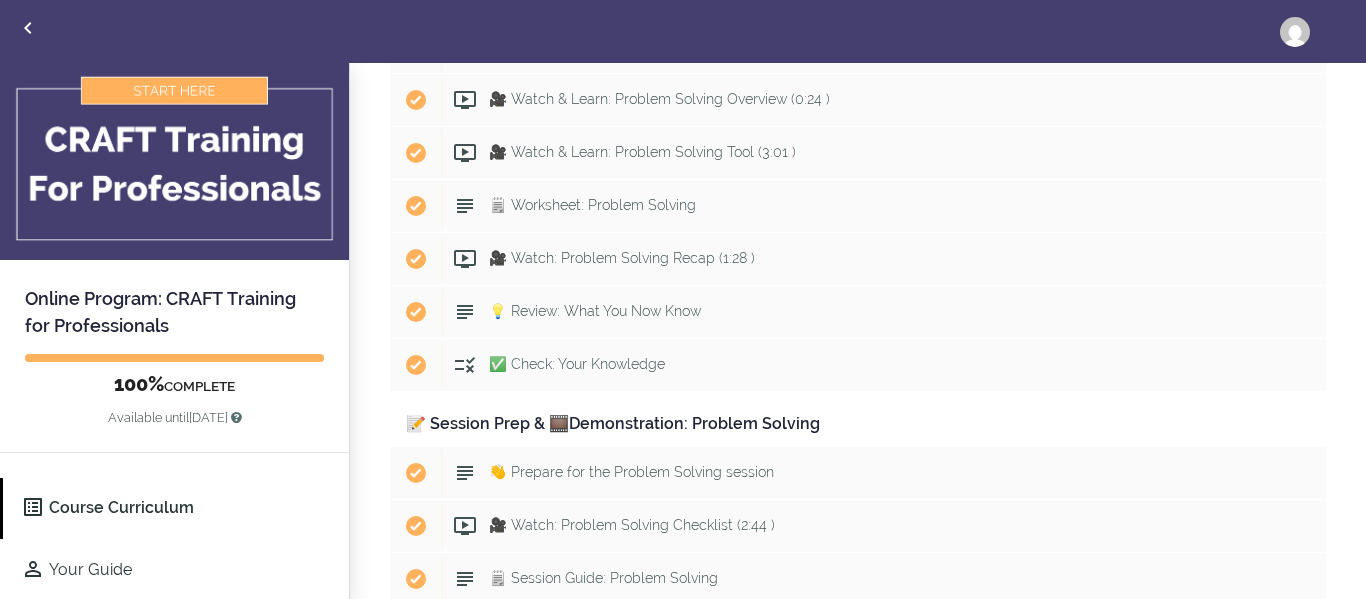 scroll, scrollTop: 11823, scrollLeft: 0, axis: vertical 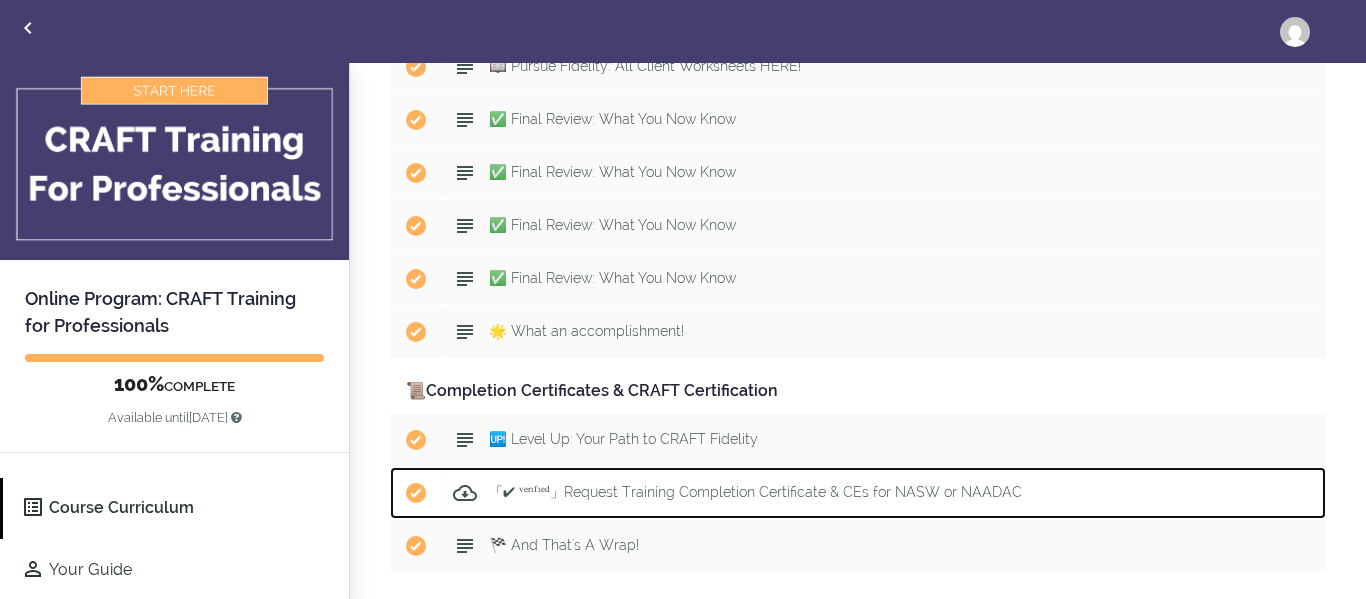 click on "「✔ ᵛᵉʳᶦᶠᶦᵉᵈ」Request Training Completion Certificate & CEs for NASW or NAADAC" at bounding box center (755, 492) 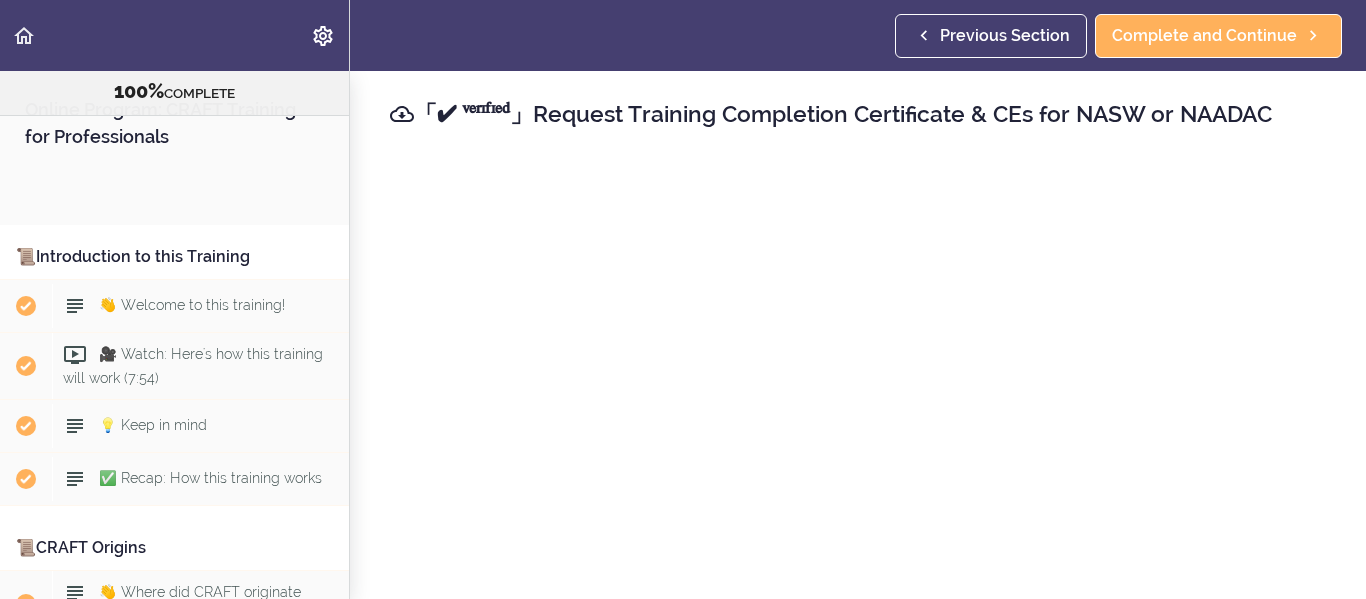 scroll, scrollTop: 0, scrollLeft: 0, axis: both 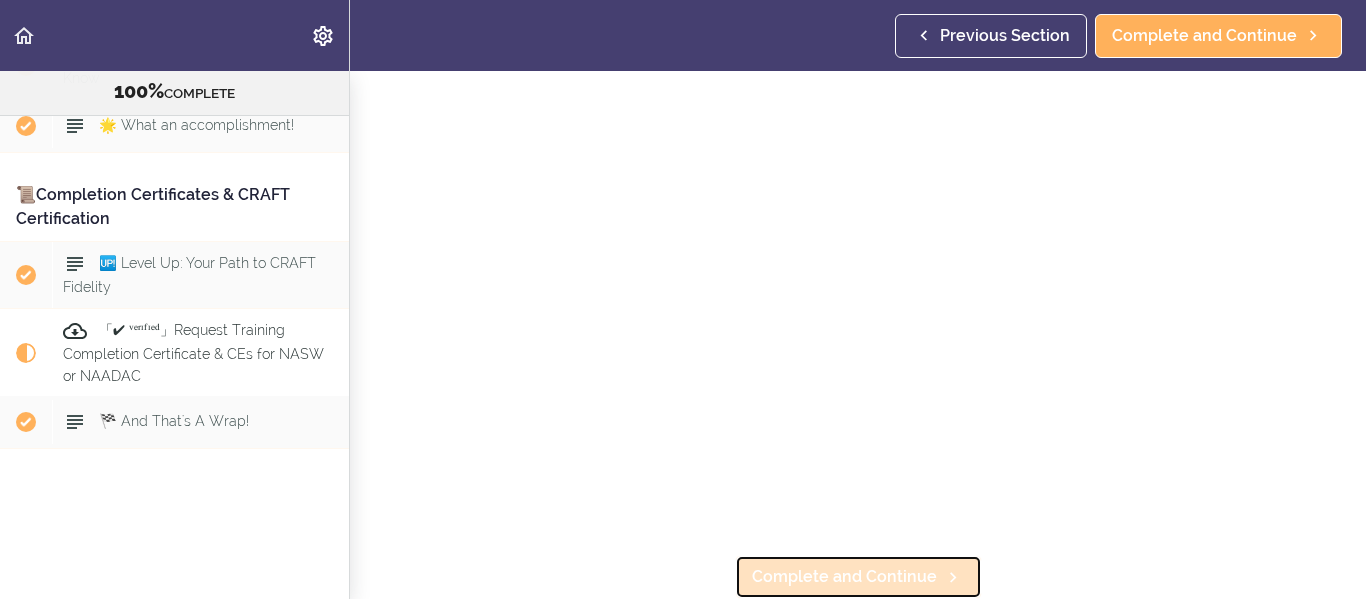click 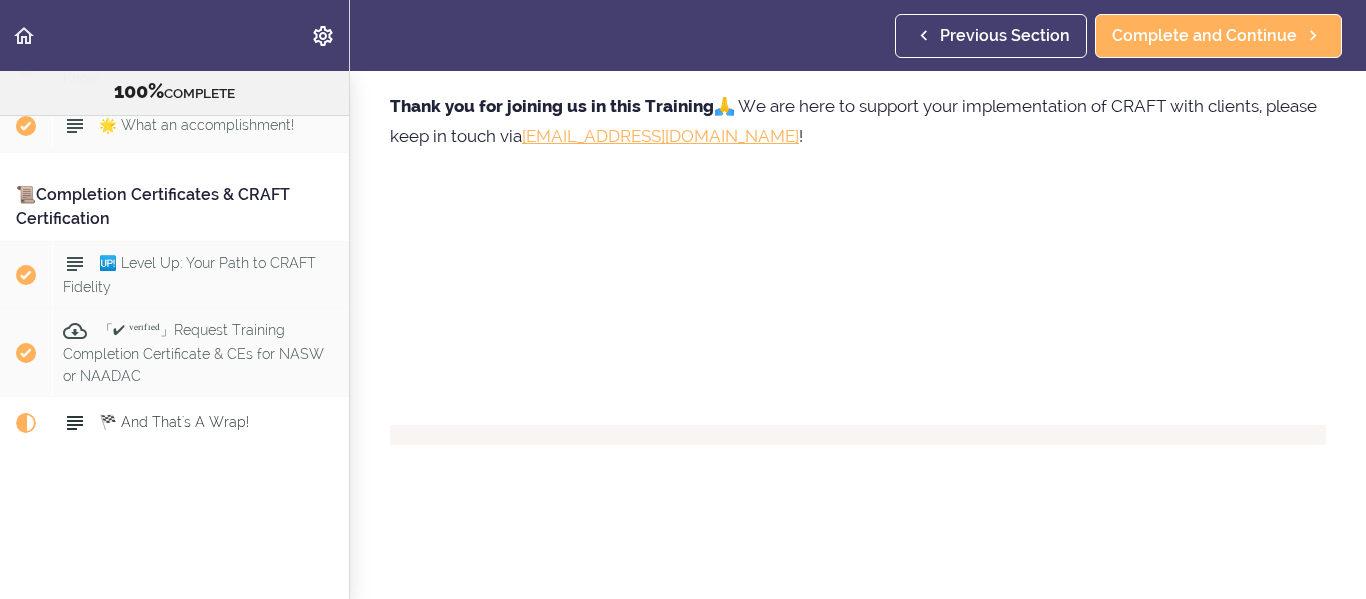 scroll, scrollTop: 0, scrollLeft: 0, axis: both 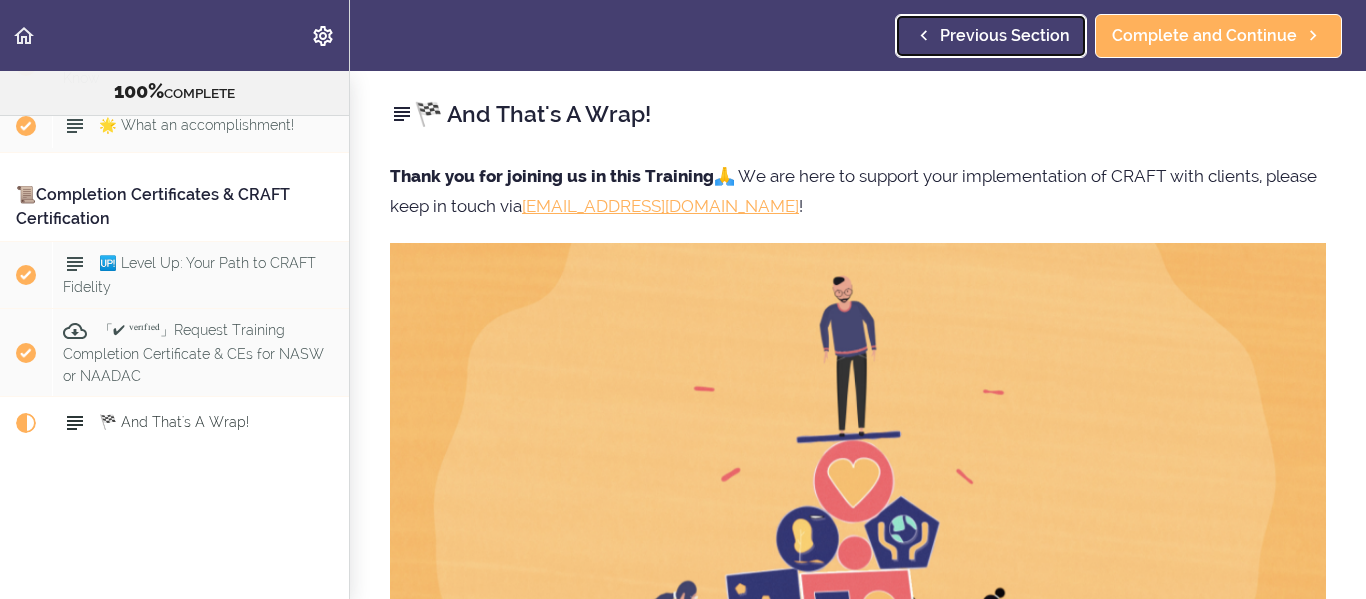 click on "Previous Section" at bounding box center [991, 36] 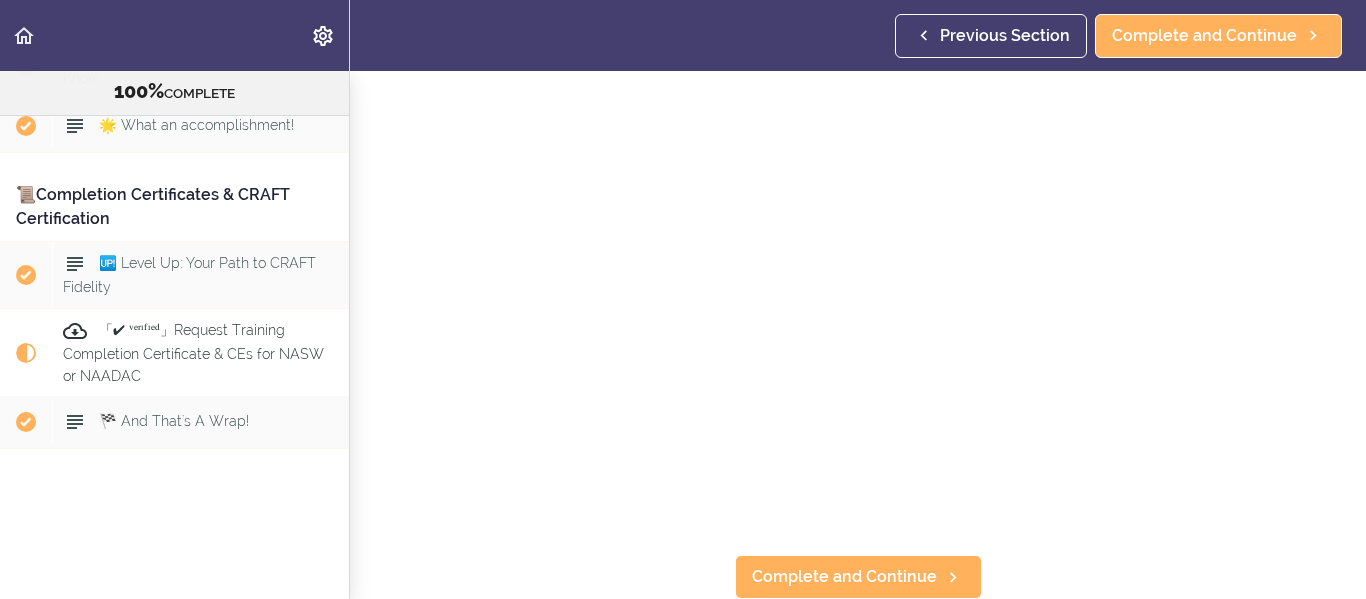 scroll, scrollTop: 268, scrollLeft: 0, axis: vertical 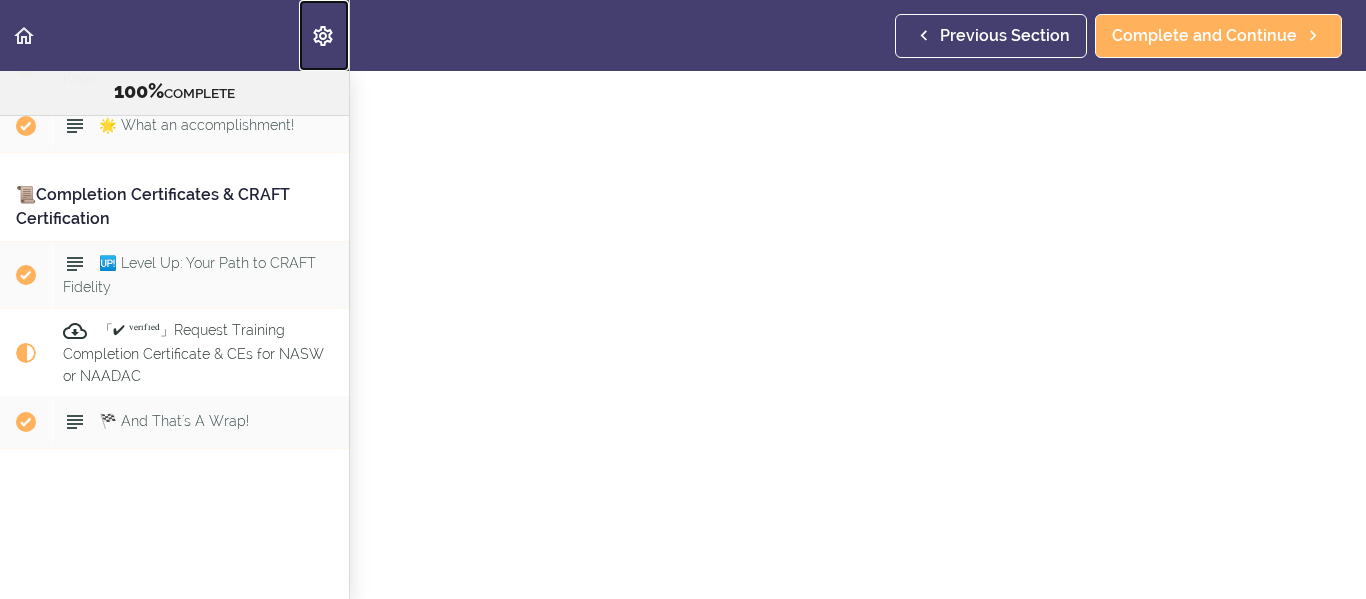 click 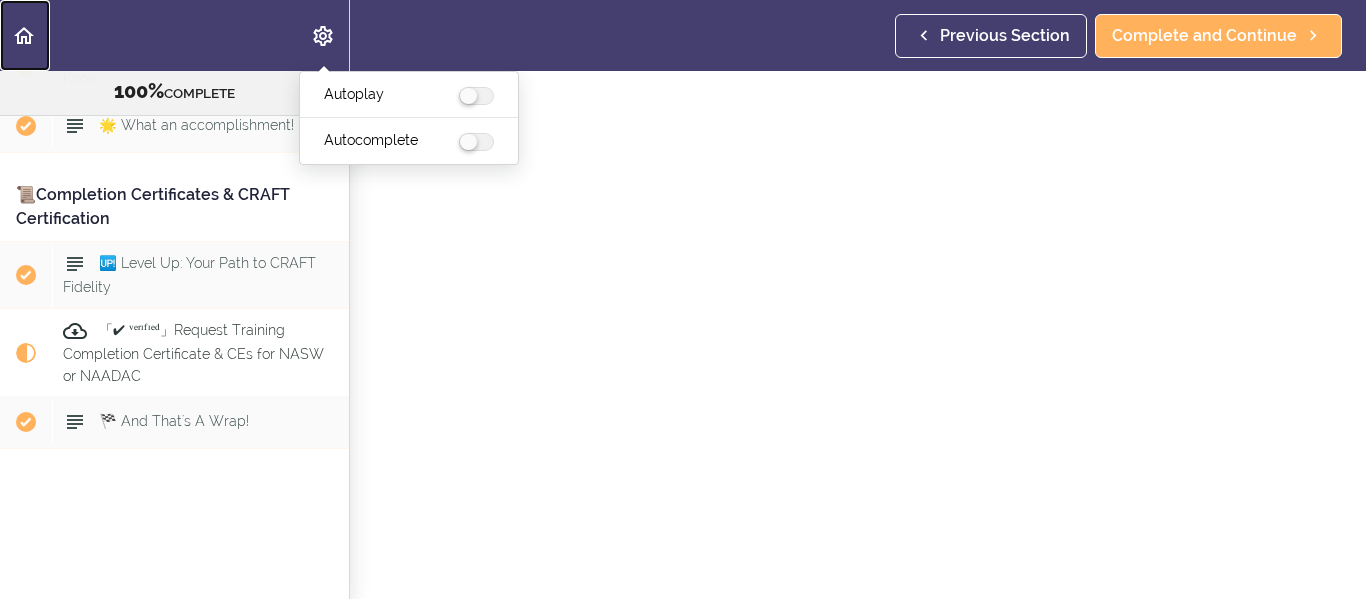 click 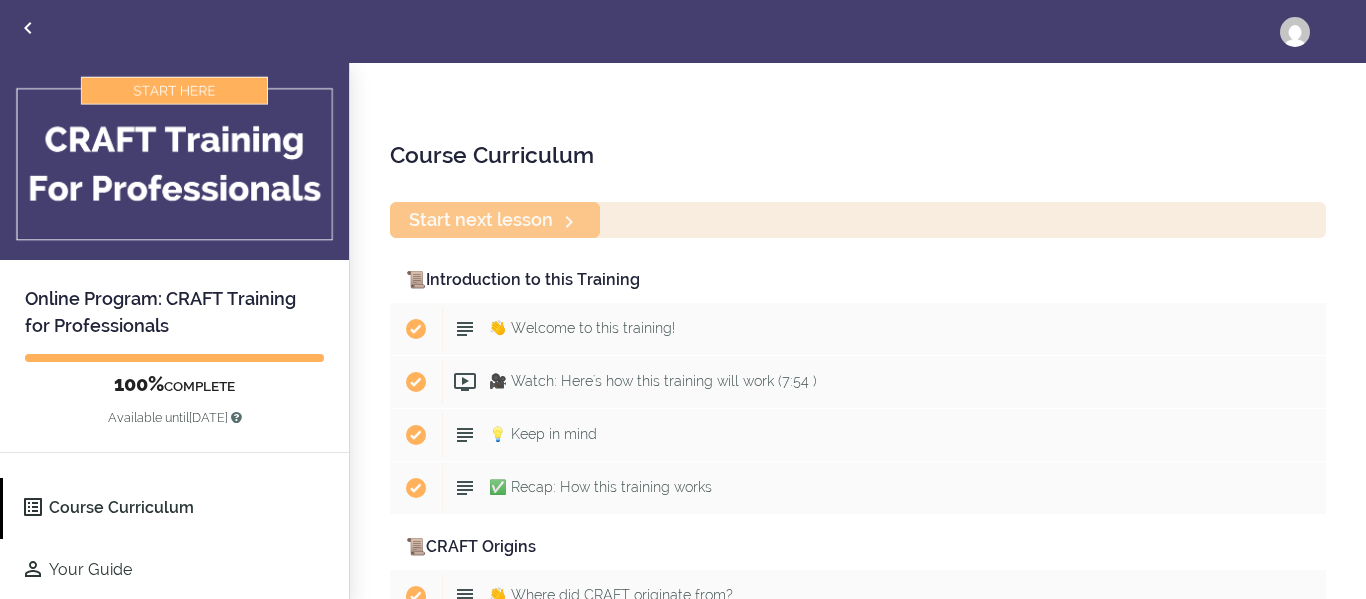 scroll, scrollTop: 0, scrollLeft: 0, axis: both 